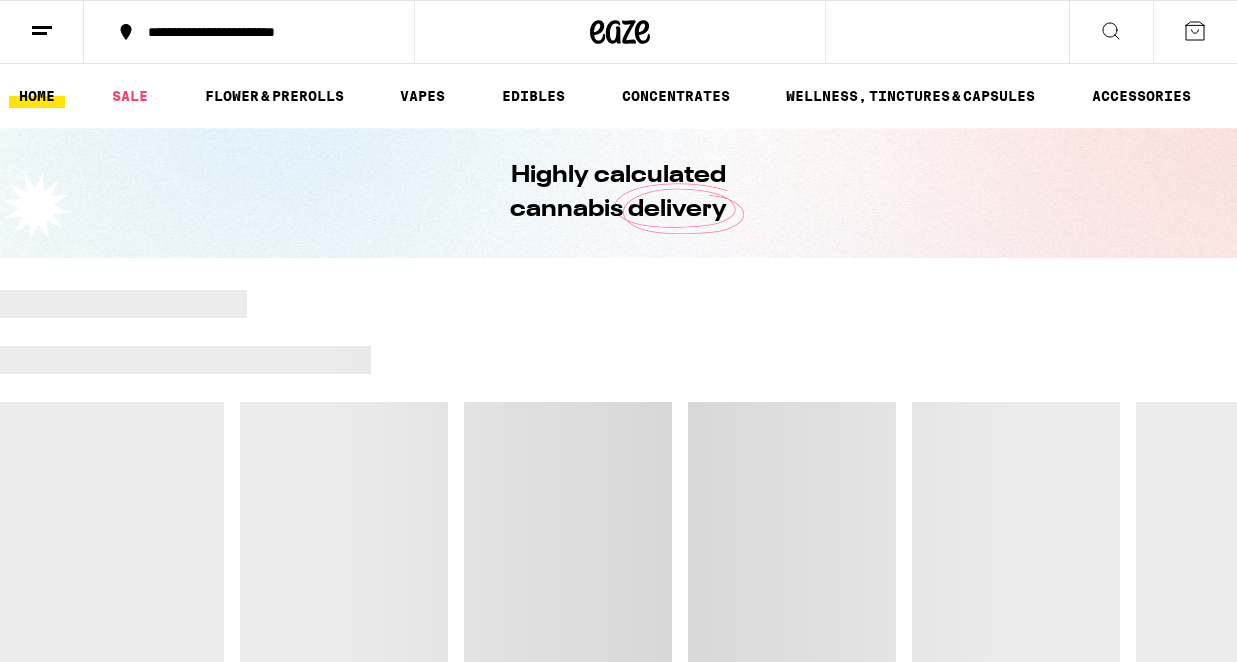 scroll, scrollTop: 0, scrollLeft: 0, axis: both 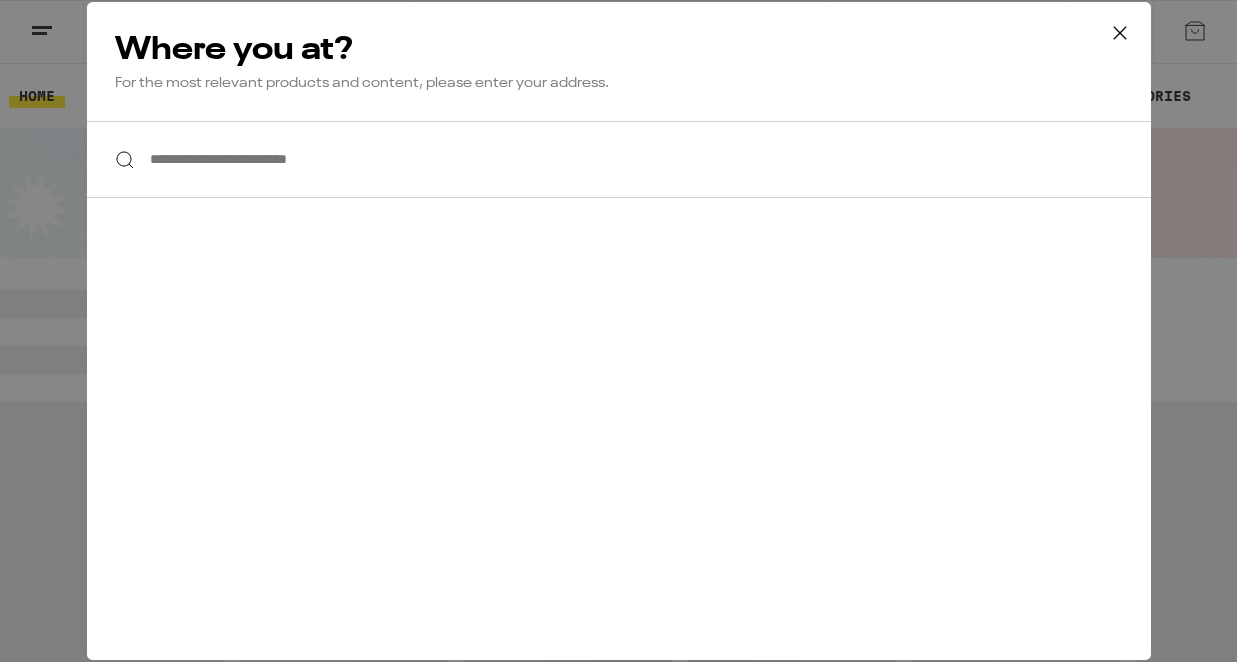 click on "**********" at bounding box center [619, 159] 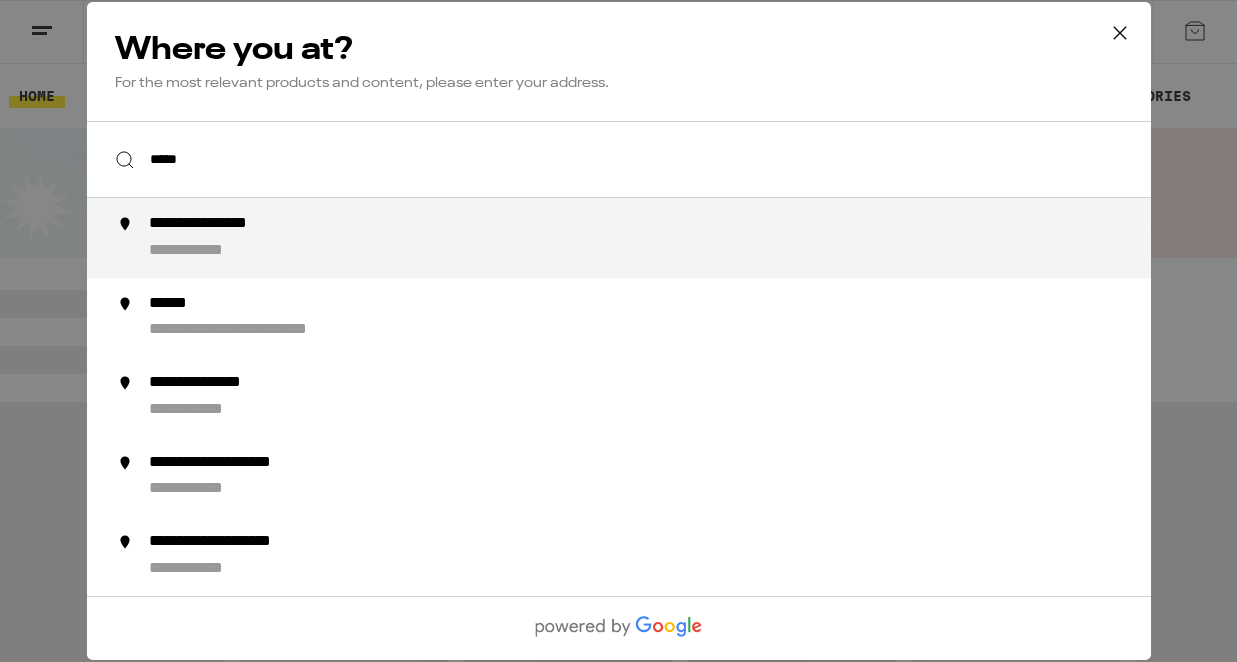 scroll, scrollTop: 0, scrollLeft: 0, axis: both 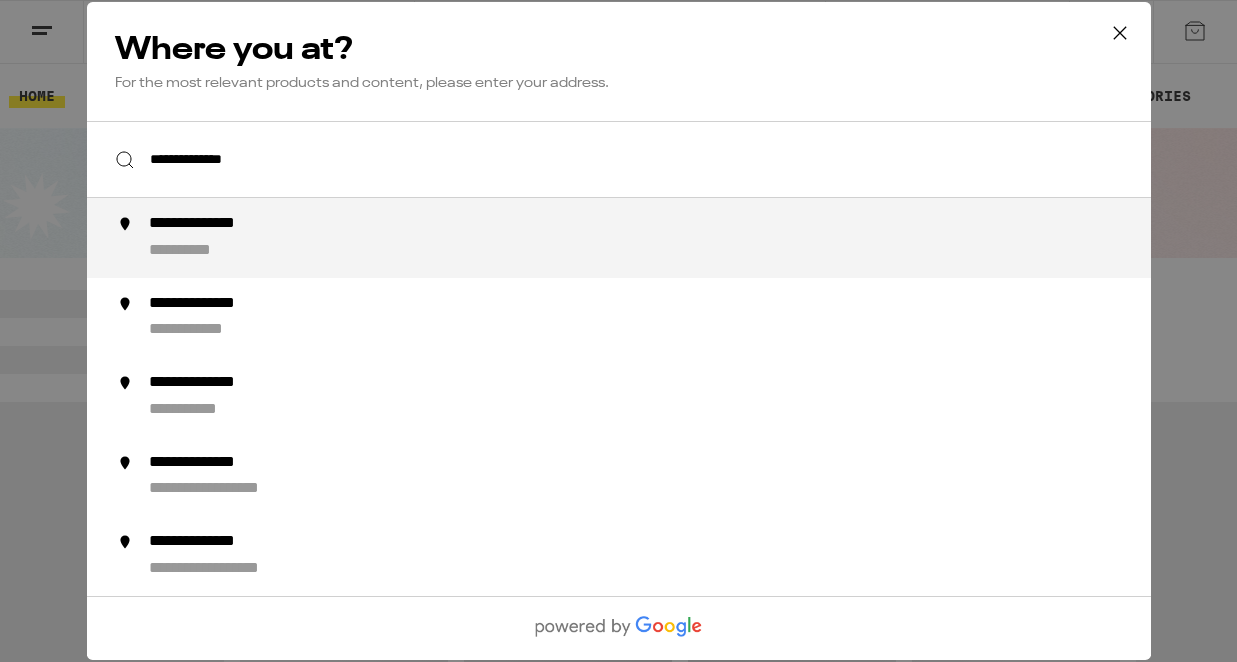 click on "**********" at bounding box center (220, 224) 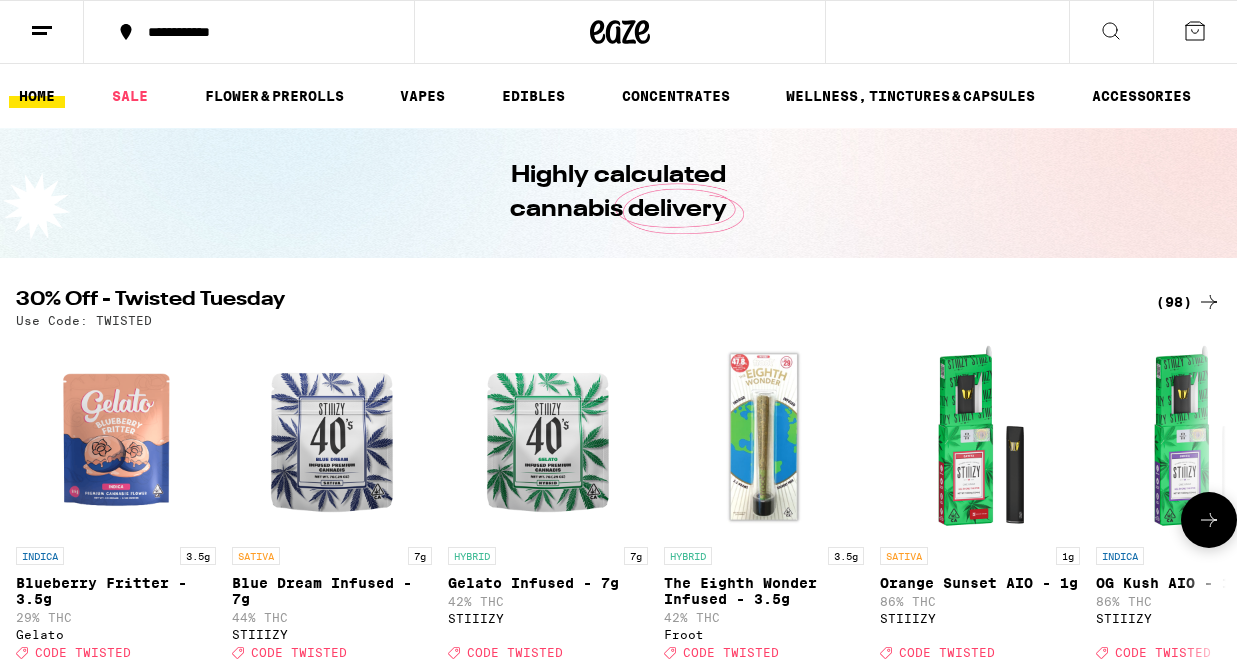 scroll, scrollTop: 0, scrollLeft: 0, axis: both 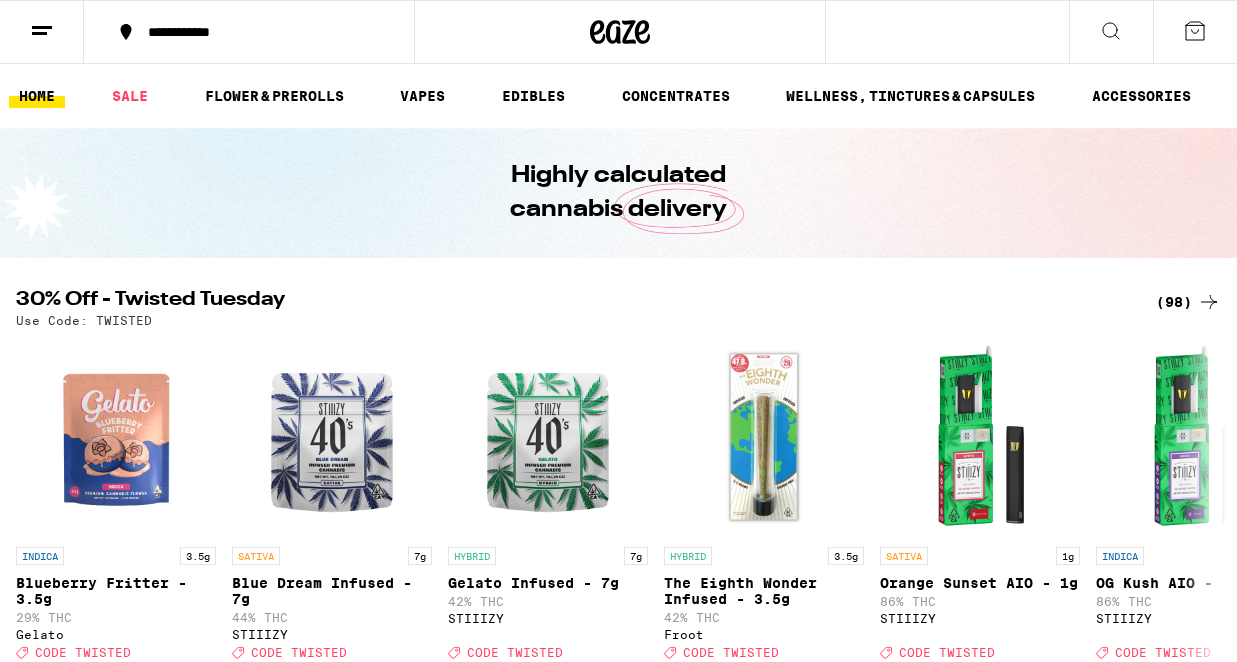 click on "(98)" at bounding box center [1188, 302] 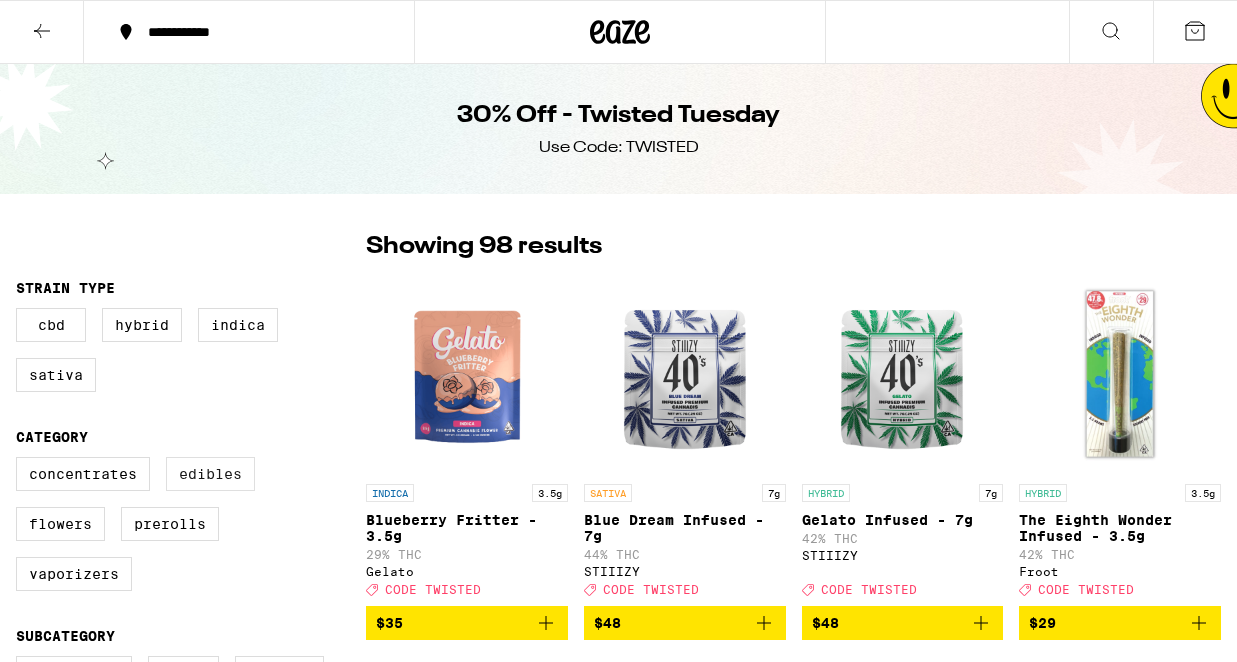 click on "Edibles" at bounding box center [210, 474] 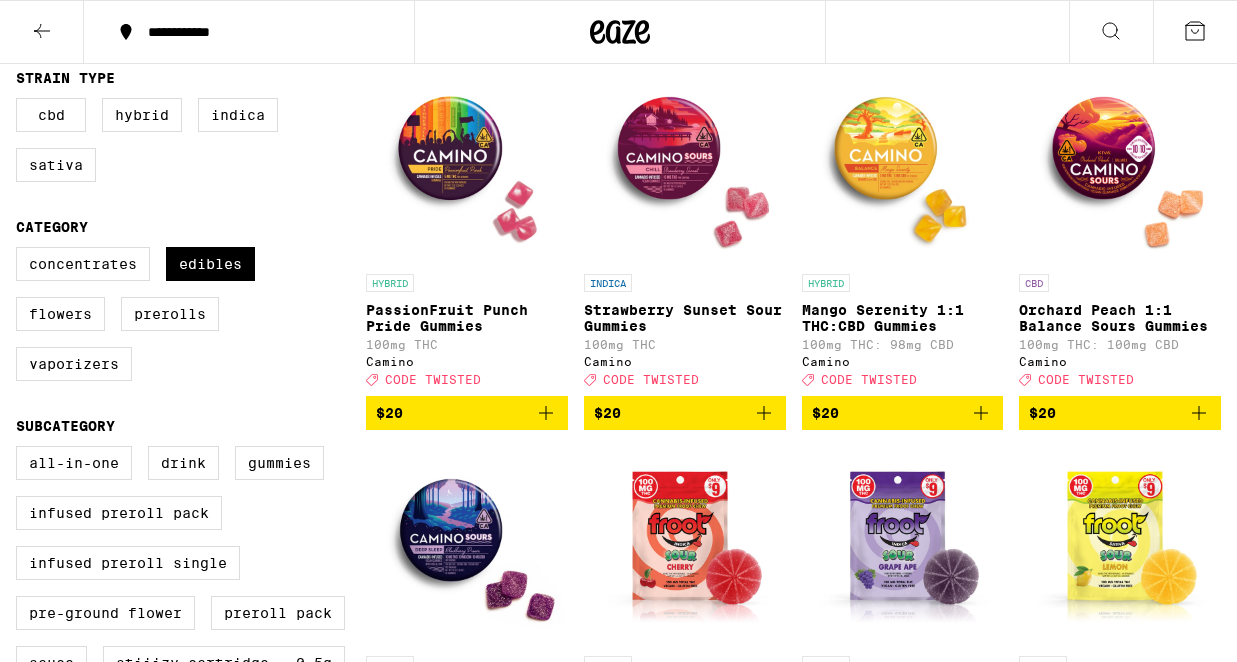 scroll, scrollTop: 0, scrollLeft: 0, axis: both 